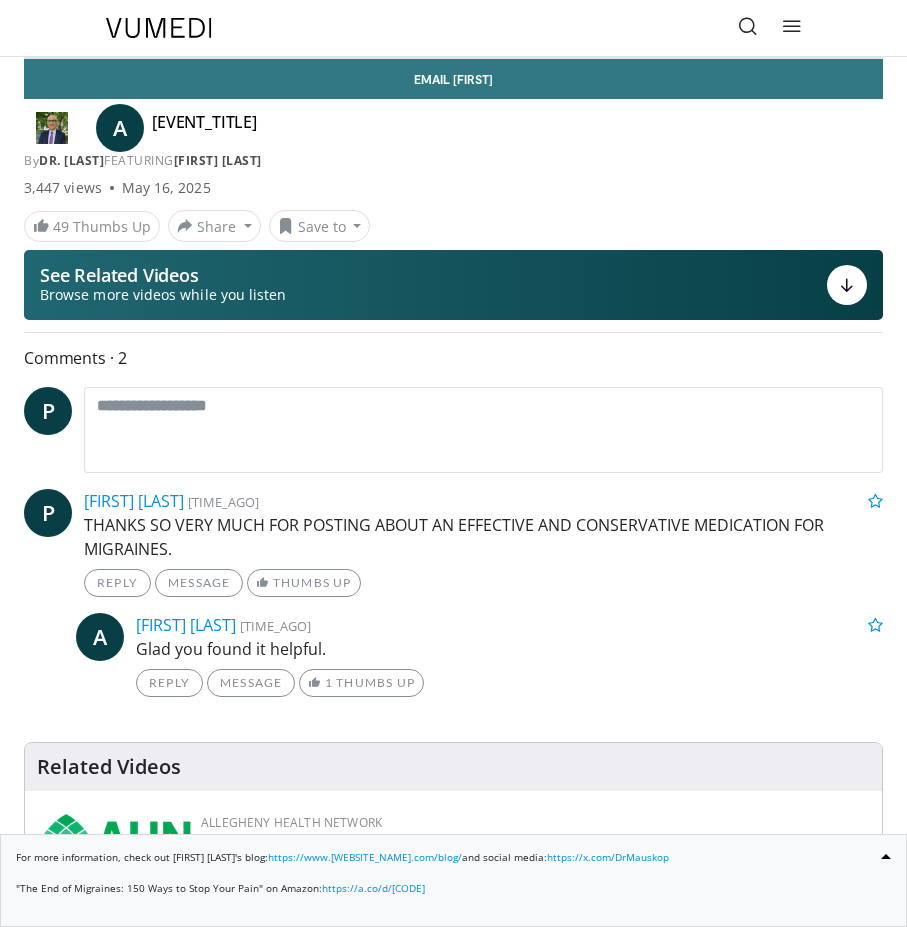 scroll, scrollTop: 0, scrollLeft: 0, axis: both 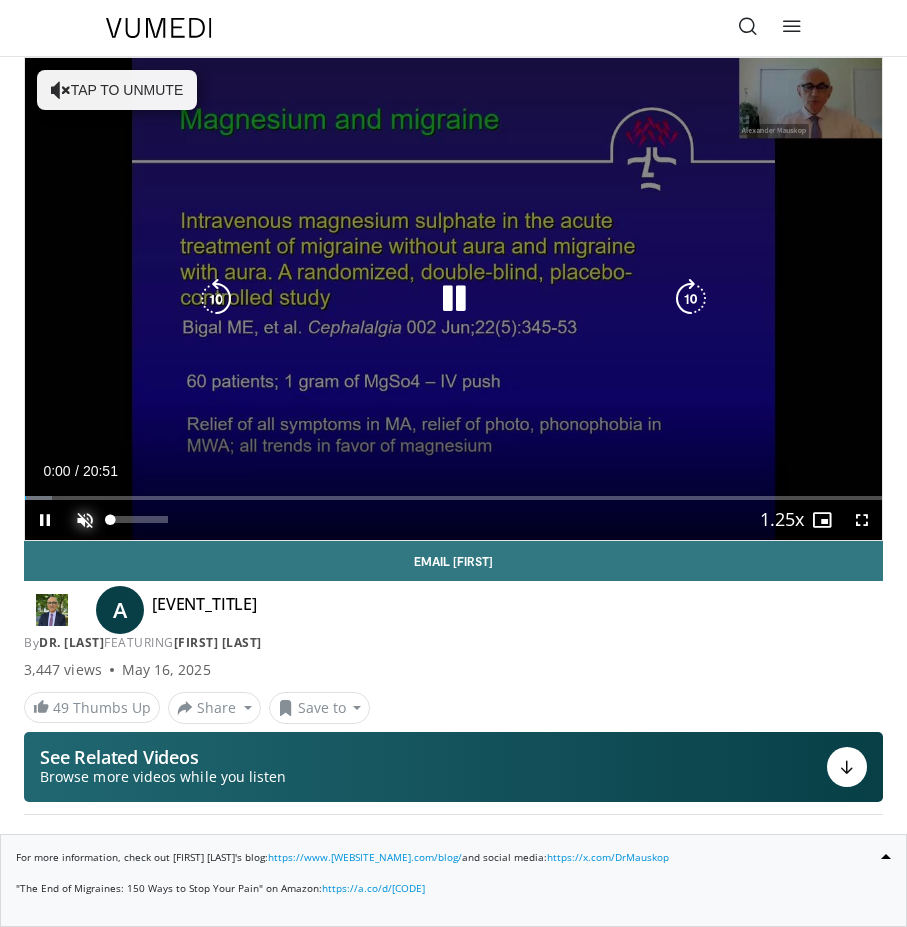 click at bounding box center (85, 520) 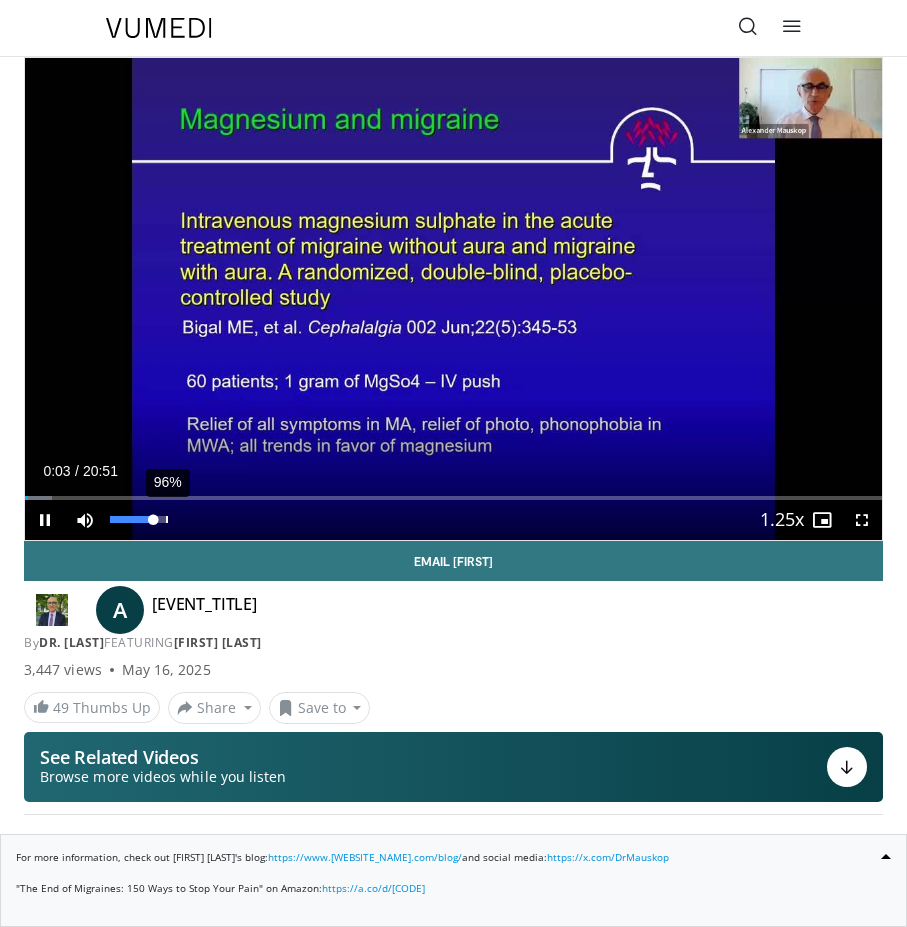 click on "96%" at bounding box center (139, 520) 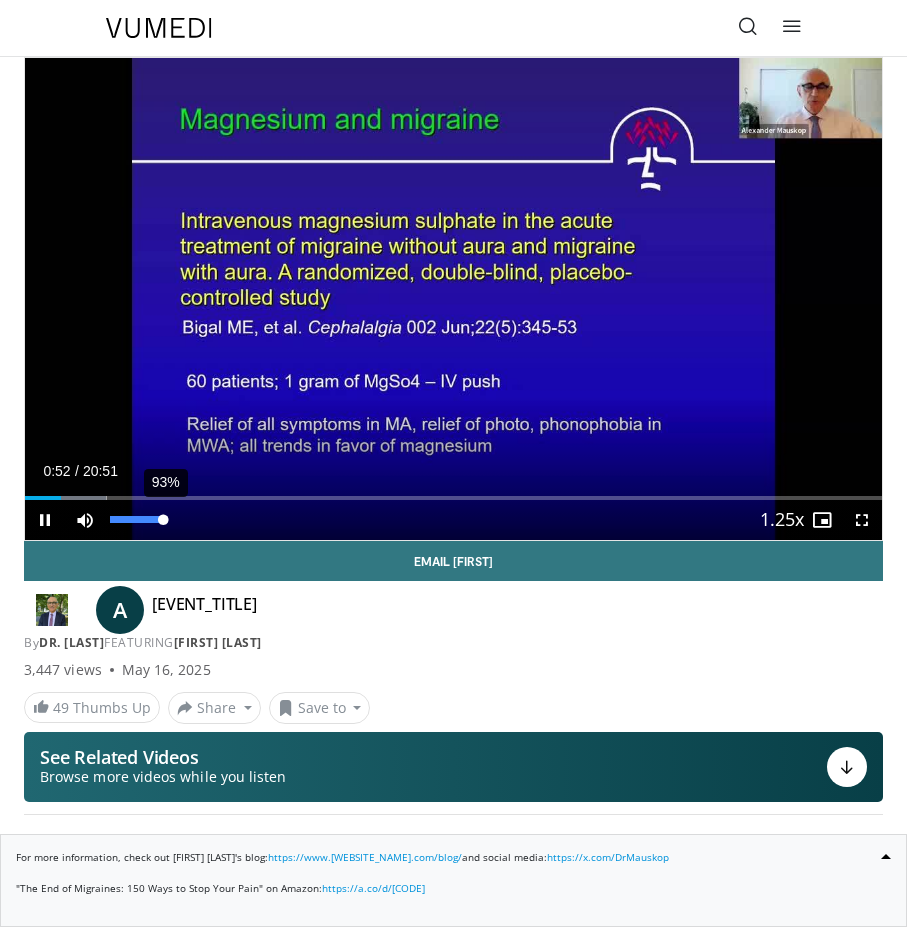 click on "93%" at bounding box center [138, 519] 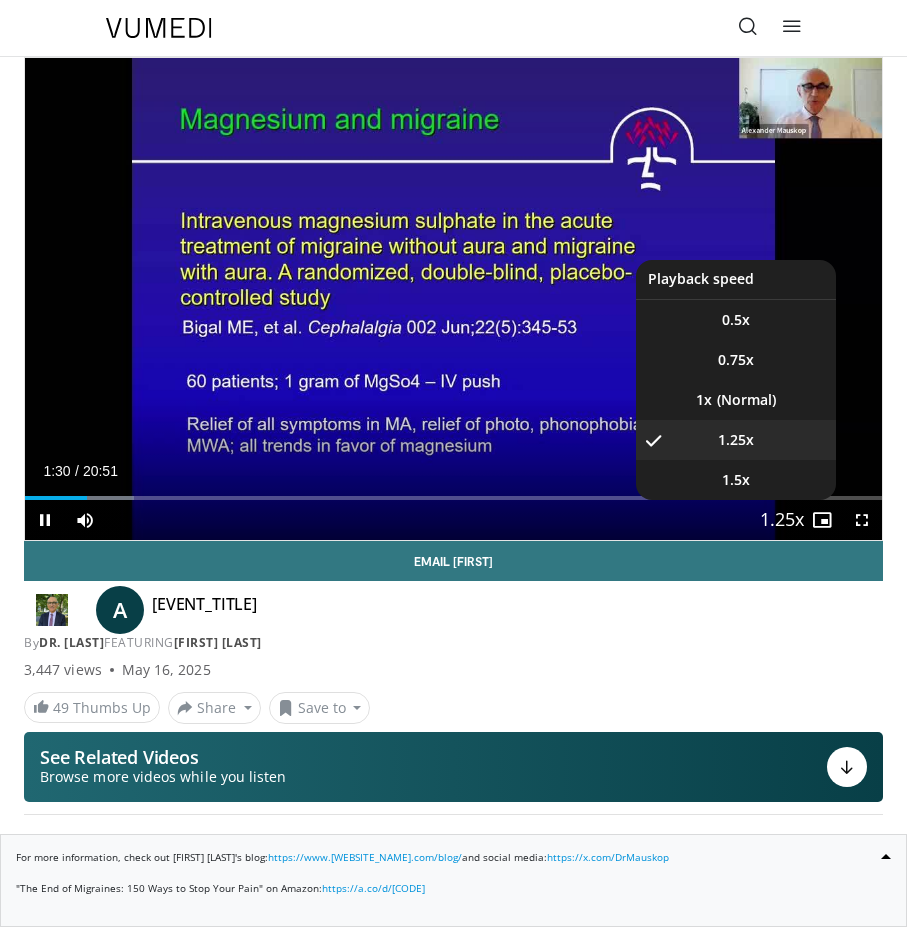 click at bounding box center (782, 521) 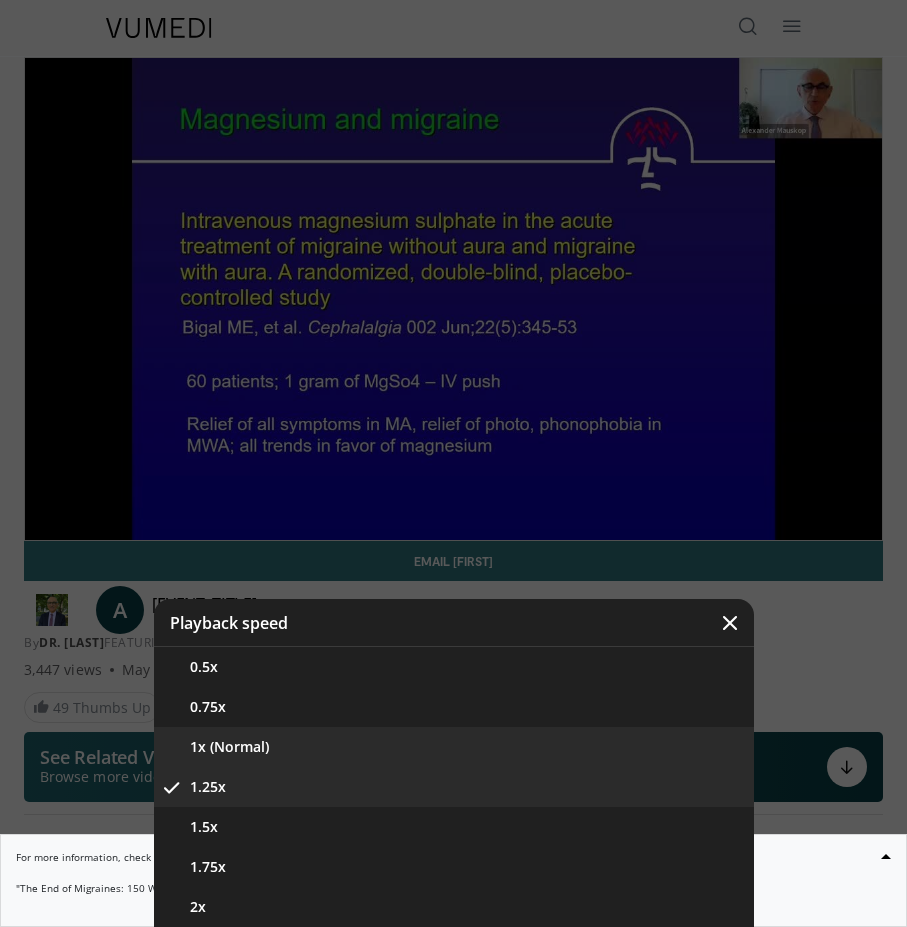 click on "1x (Normal)" at bounding box center [454, 747] 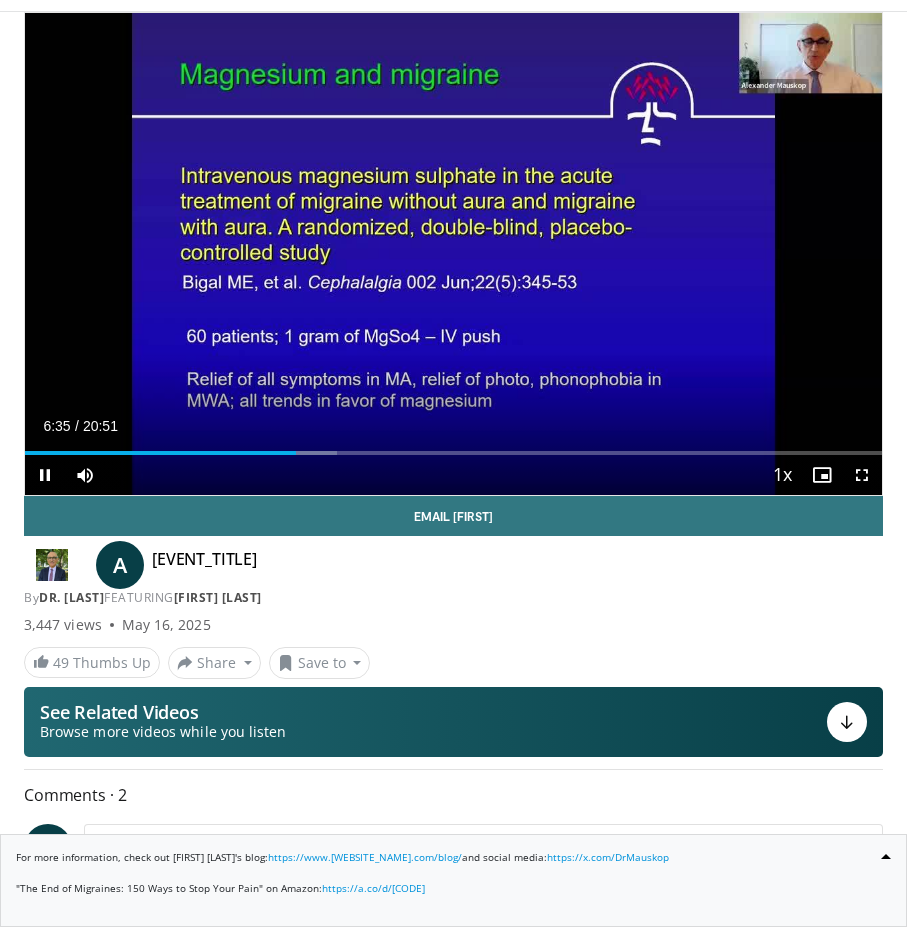 scroll, scrollTop: 50, scrollLeft: 0, axis: vertical 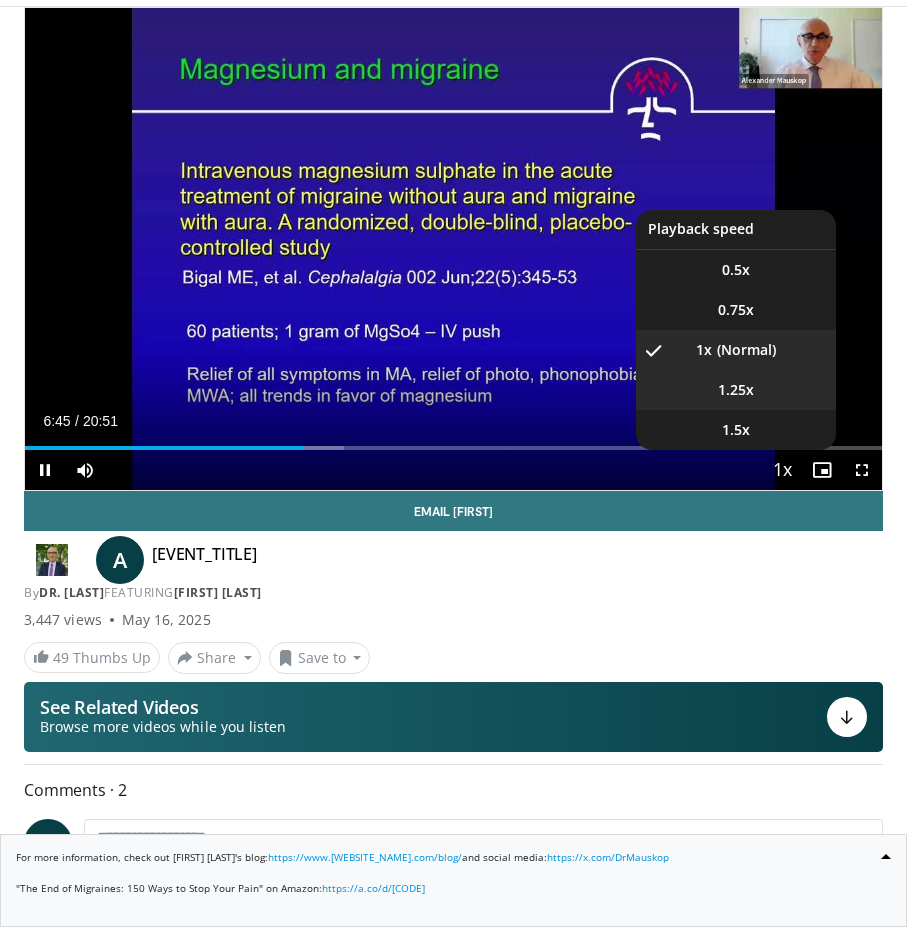 click on "1.25x" at bounding box center (736, 390) 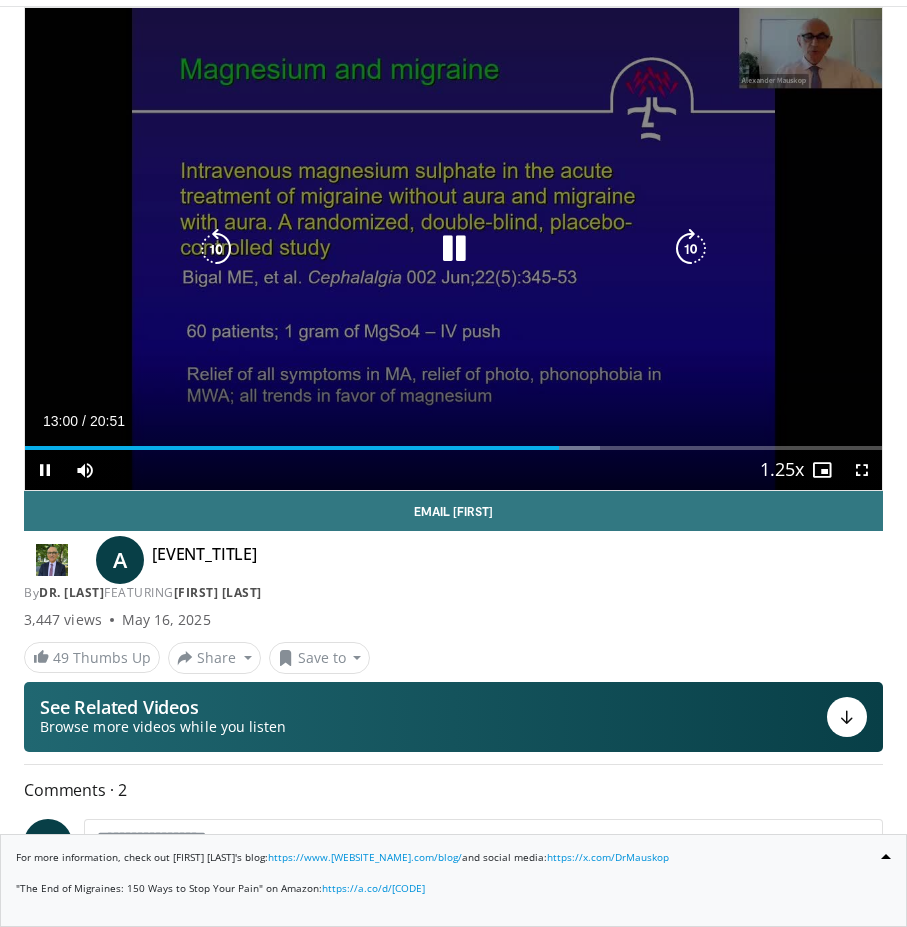 click at bounding box center [216, 249] 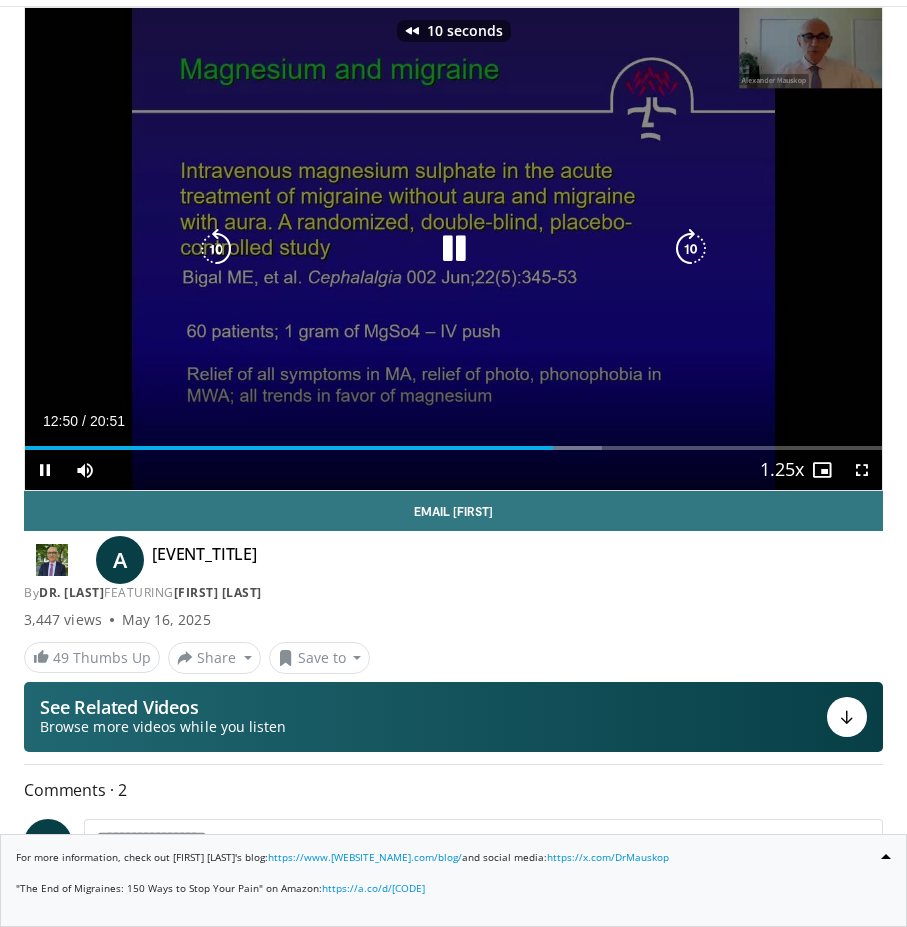 click at bounding box center [216, 249] 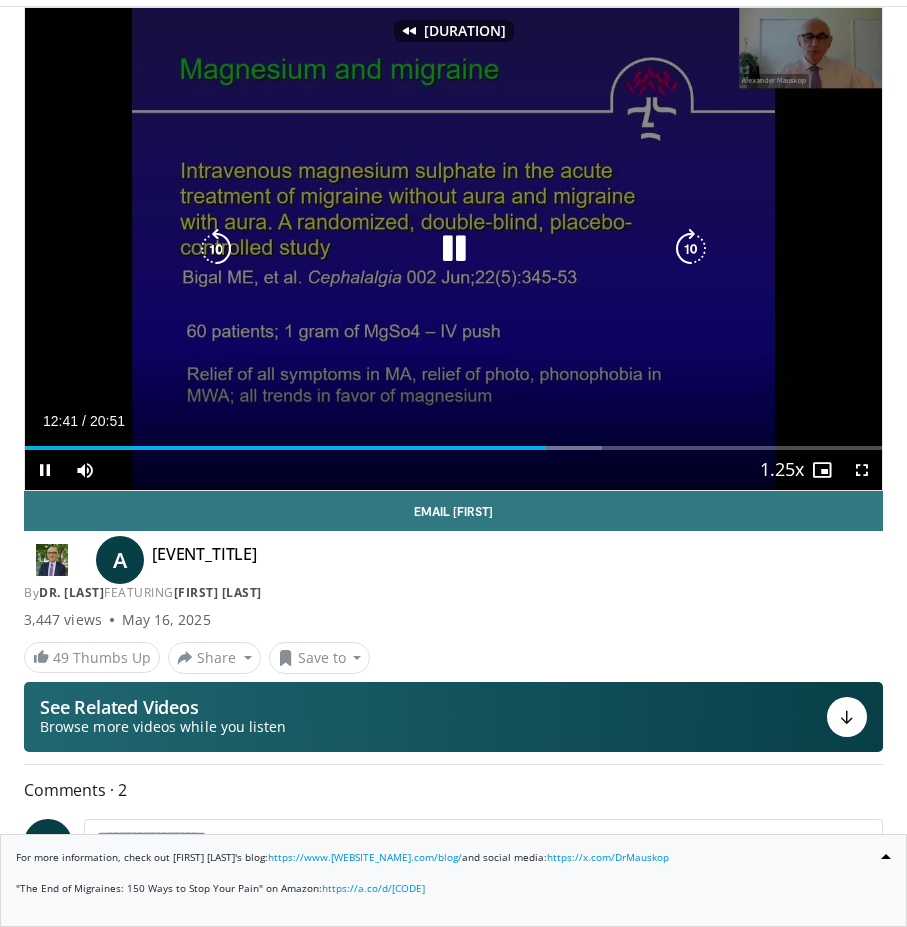 click at bounding box center [216, 249] 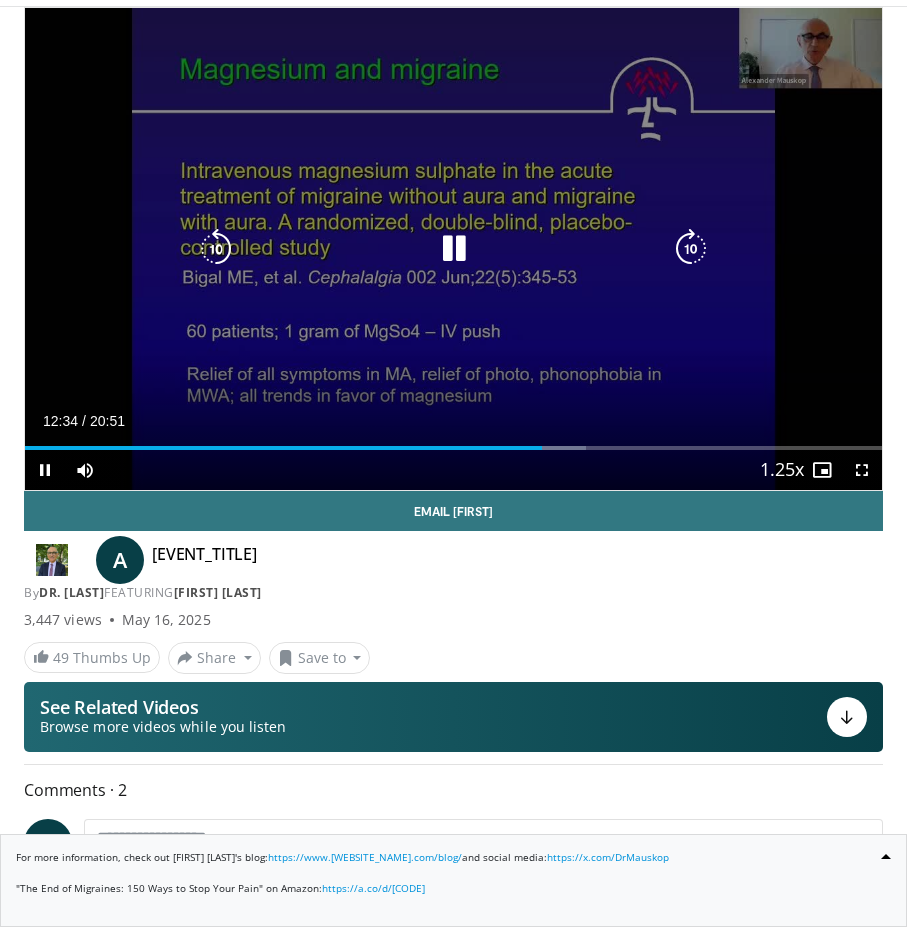 click at bounding box center [216, 249] 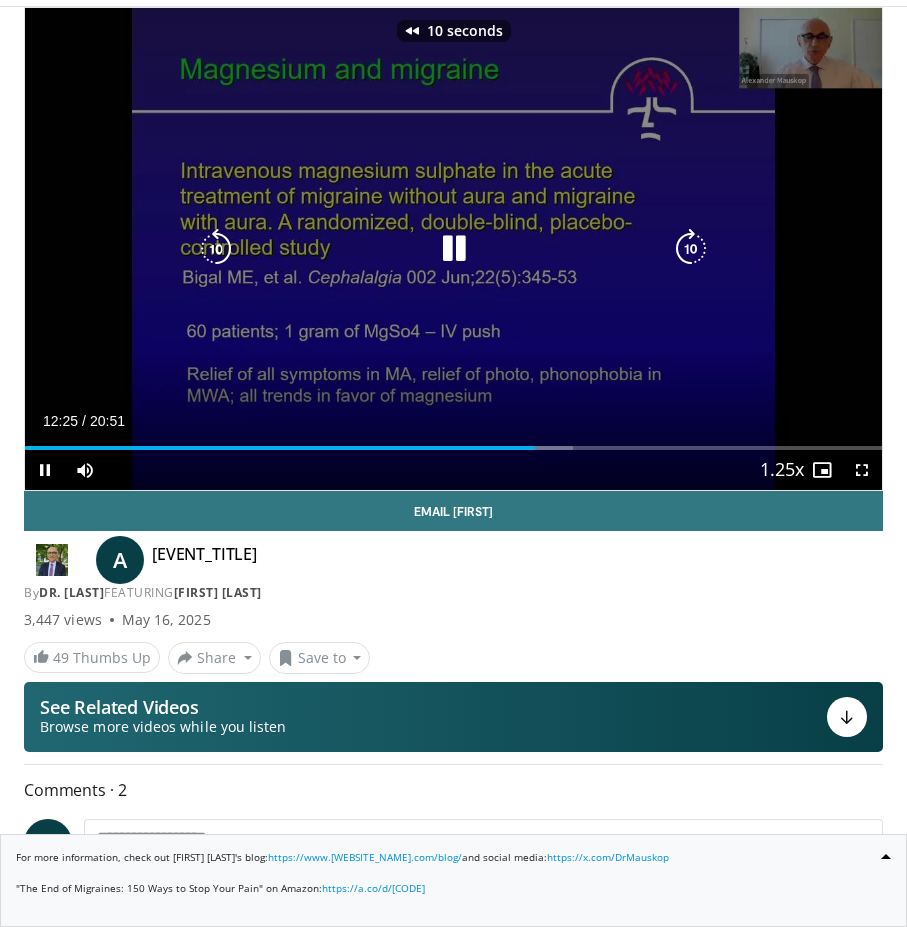 click at bounding box center [216, 249] 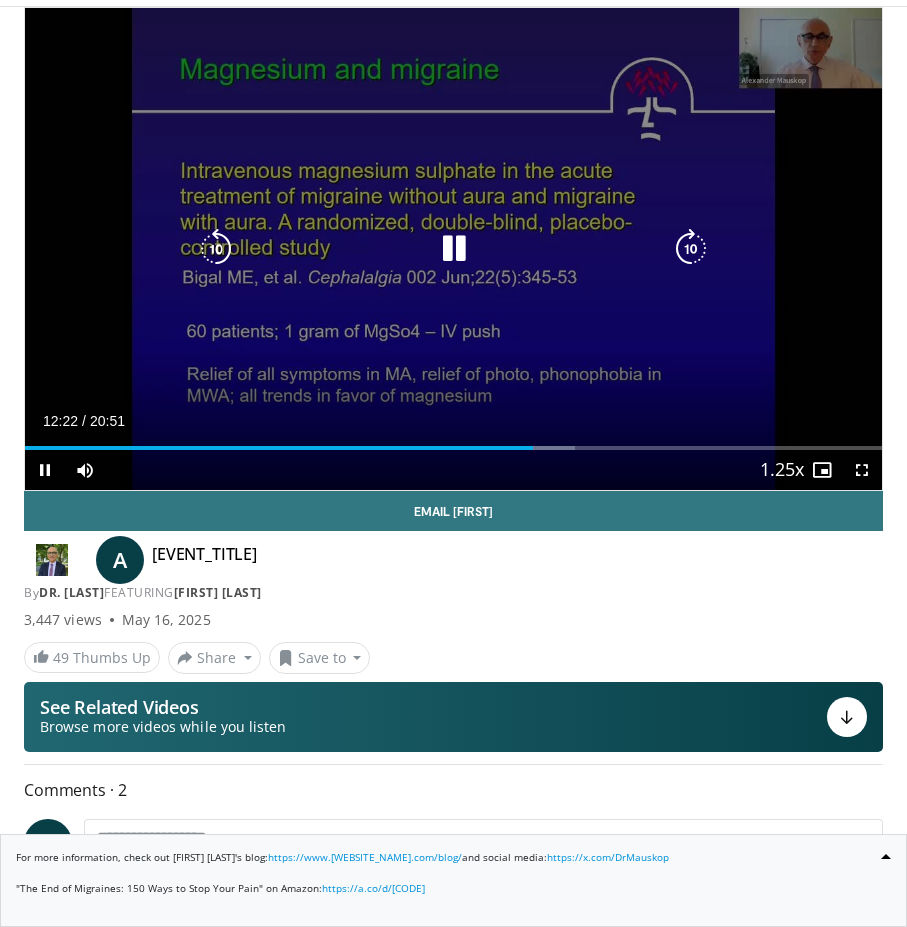 click at bounding box center [216, 249] 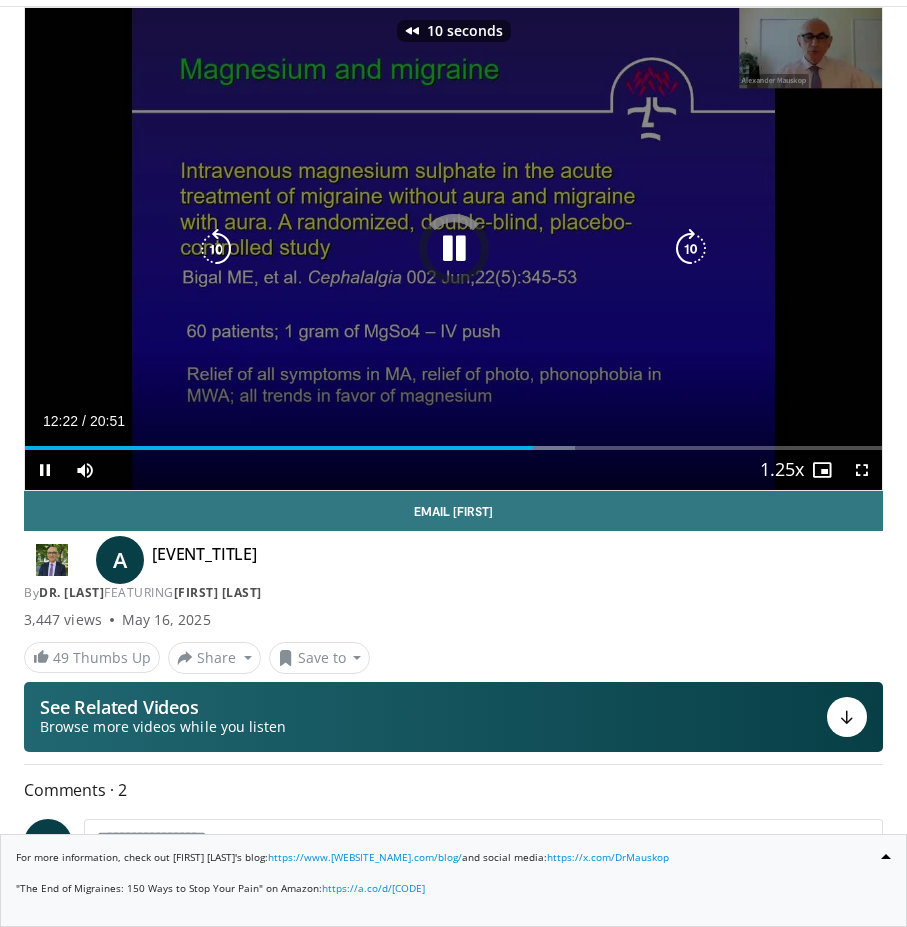 click at bounding box center [216, 249] 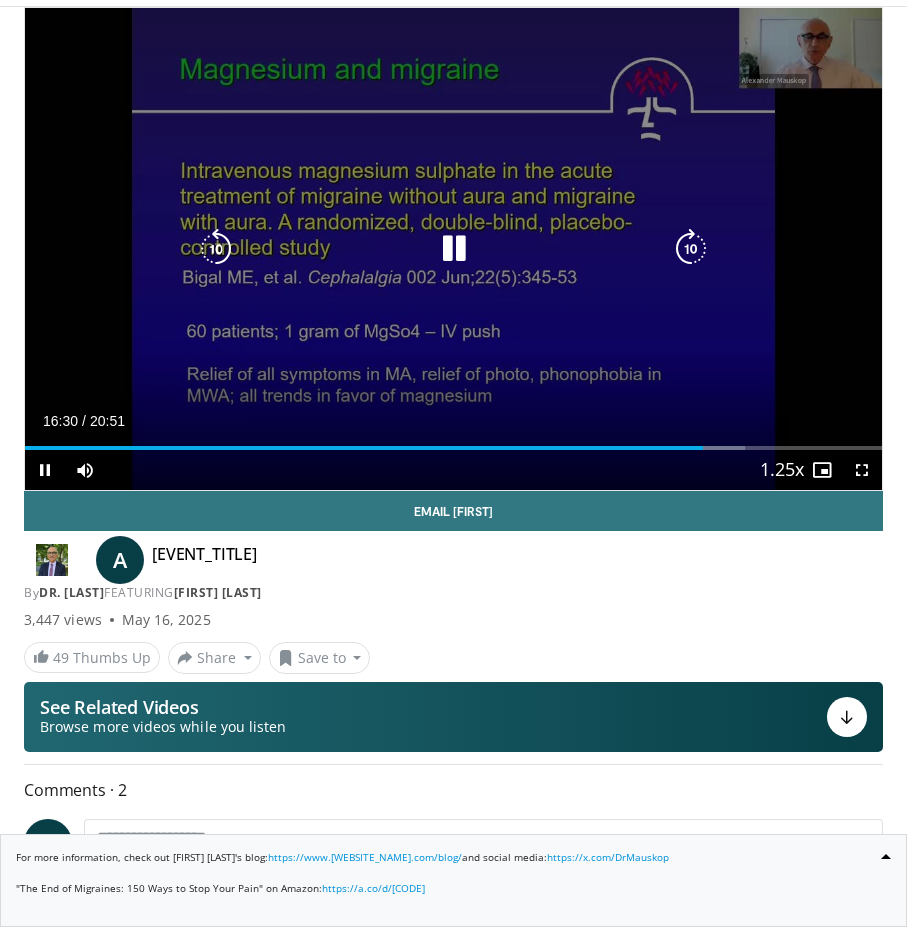 click at bounding box center [454, 249] 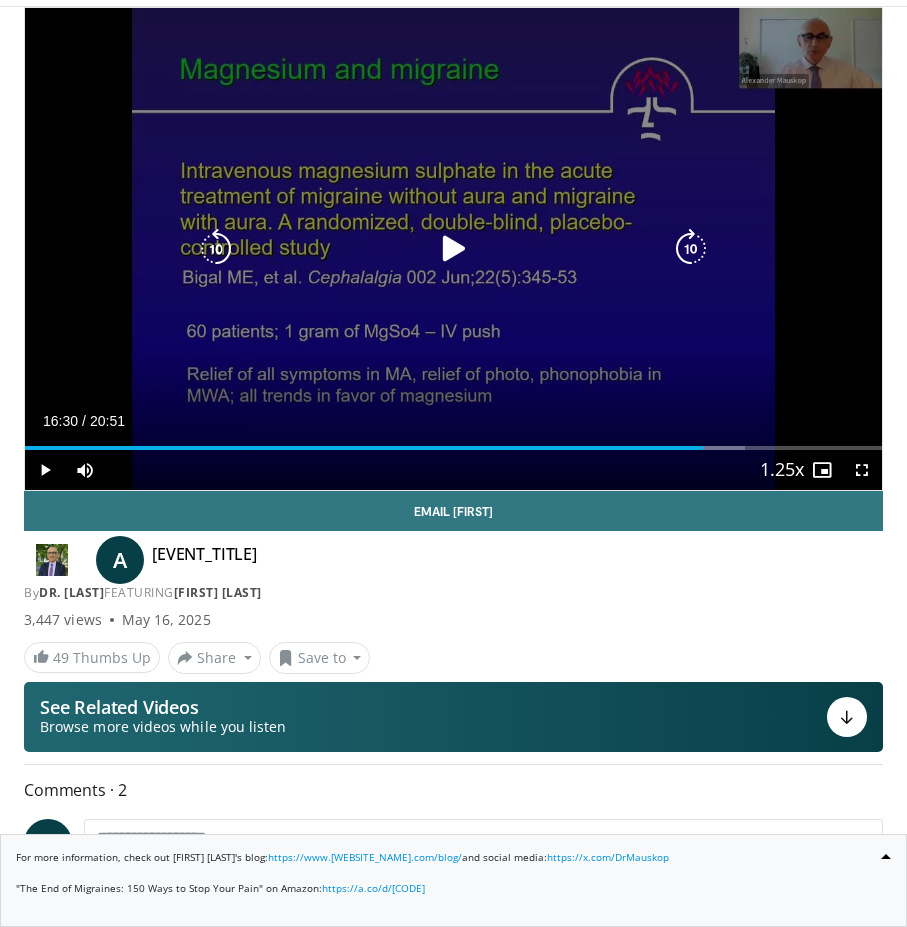 click at bounding box center (454, 249) 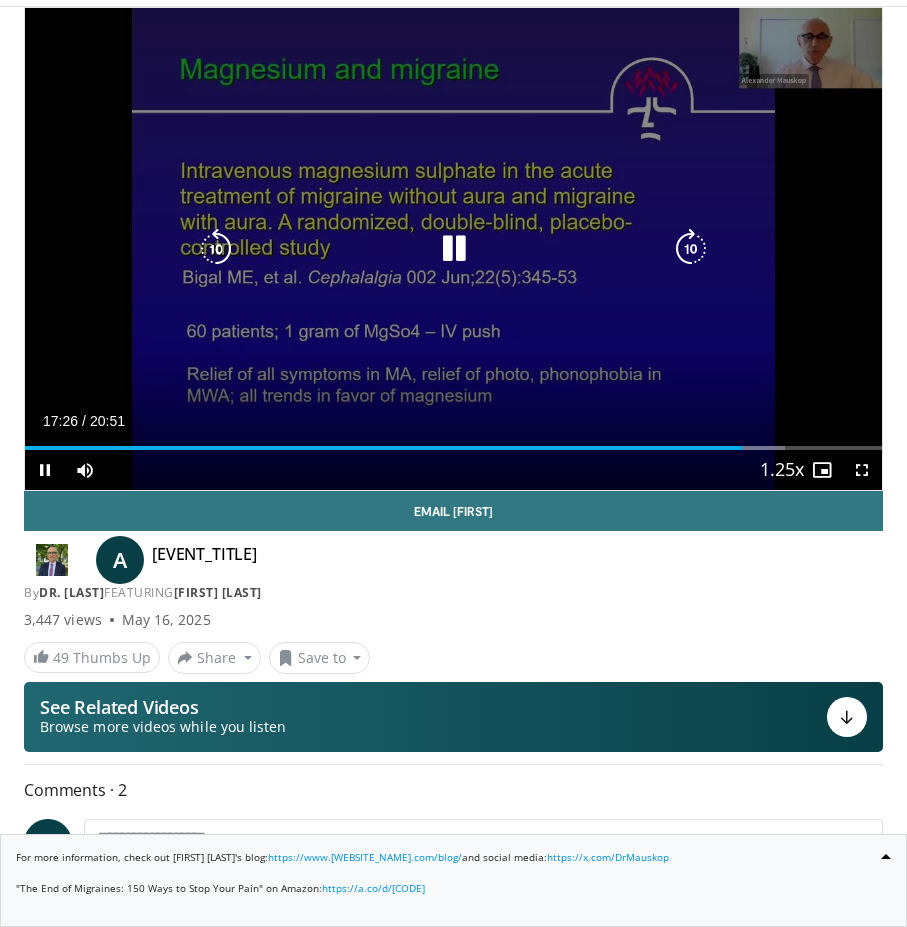 click at bounding box center [454, 249] 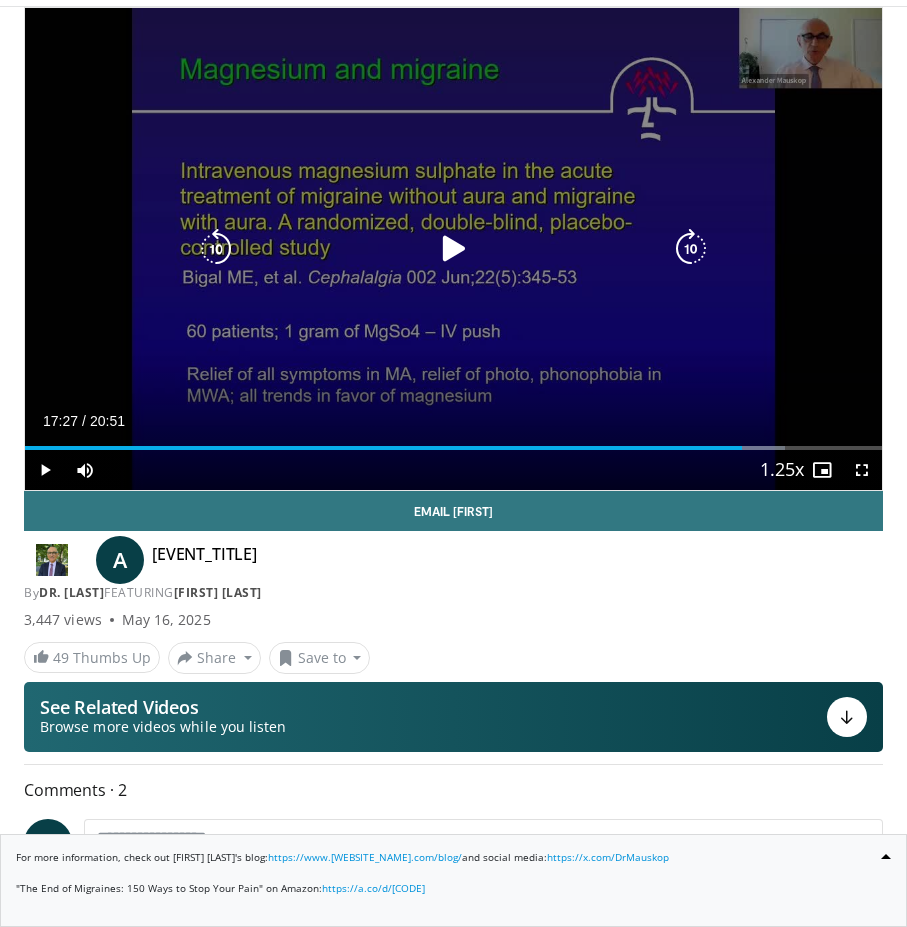 click at bounding box center (454, 249) 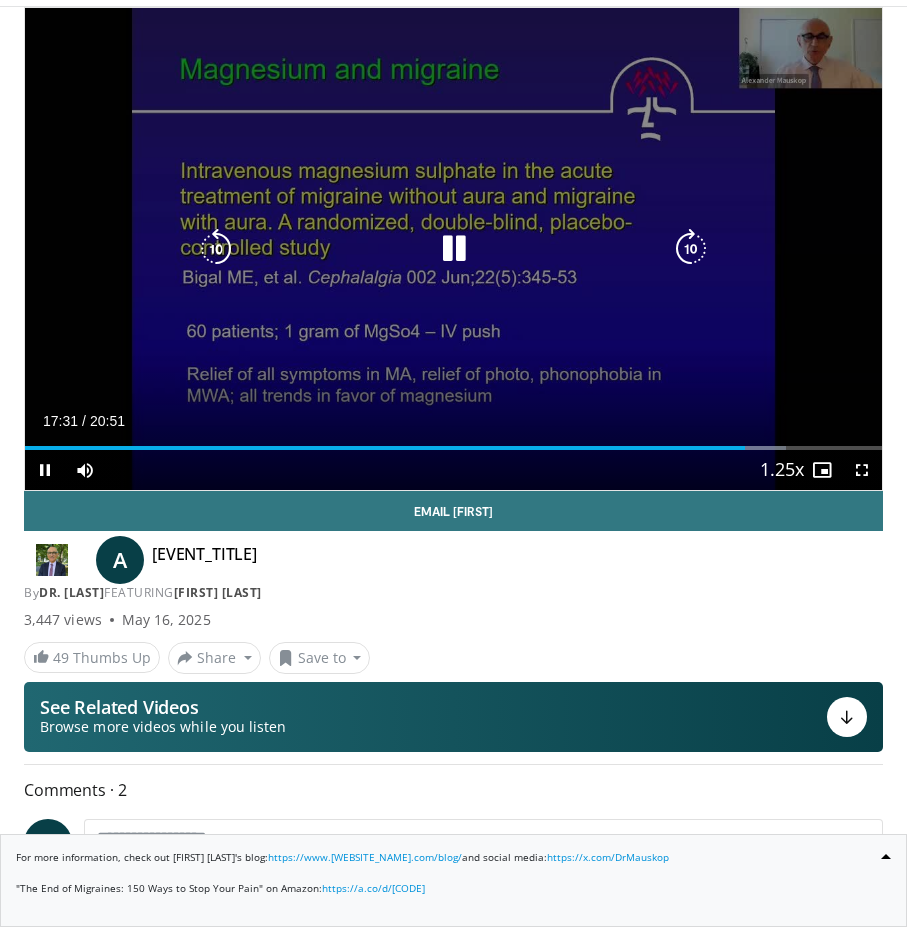click at bounding box center [216, 249] 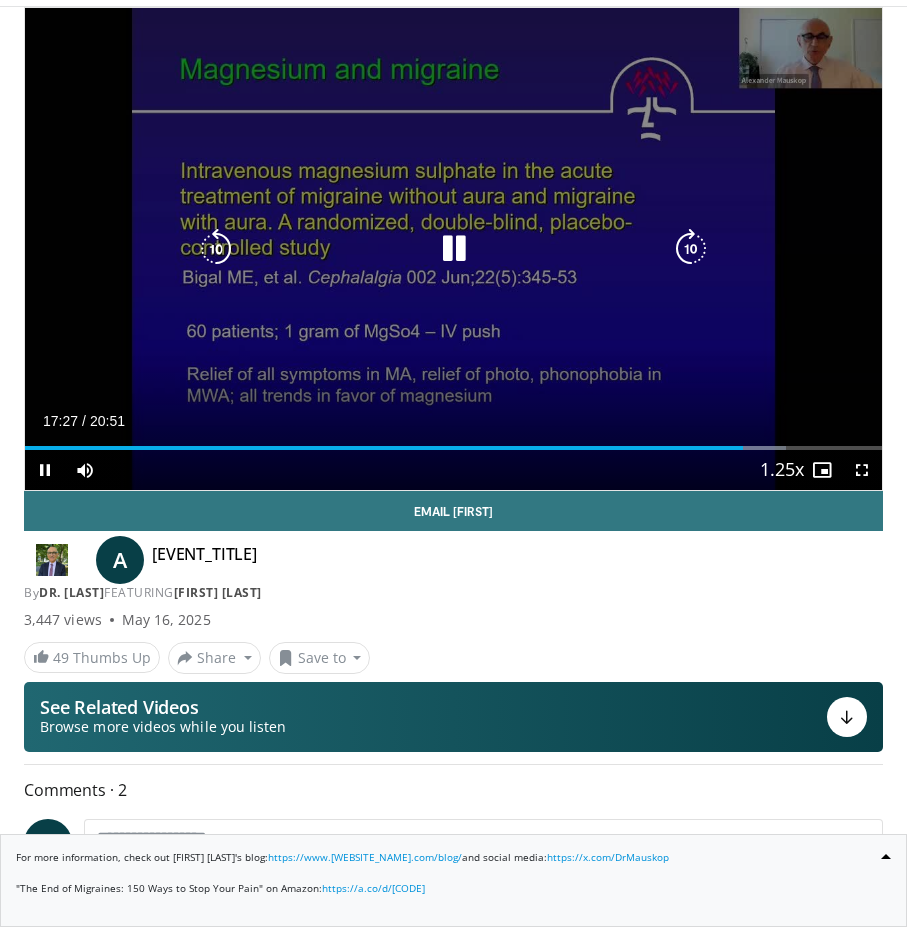 click at bounding box center (216, 249) 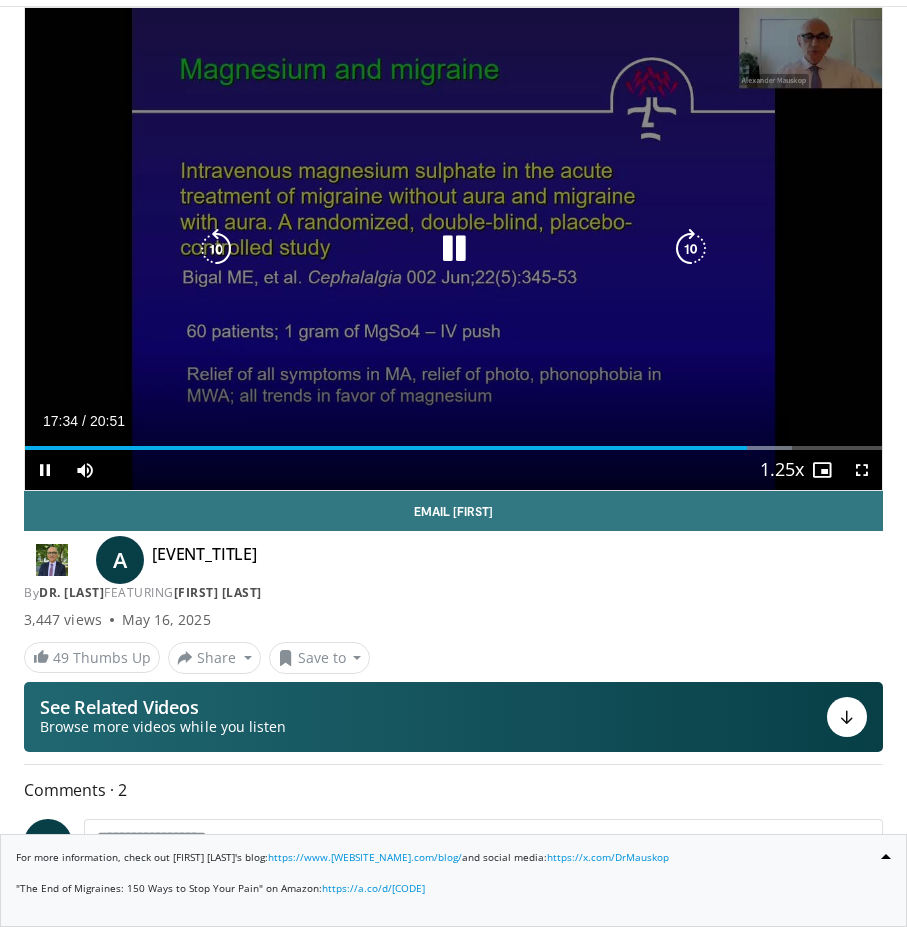 click at bounding box center [216, 249] 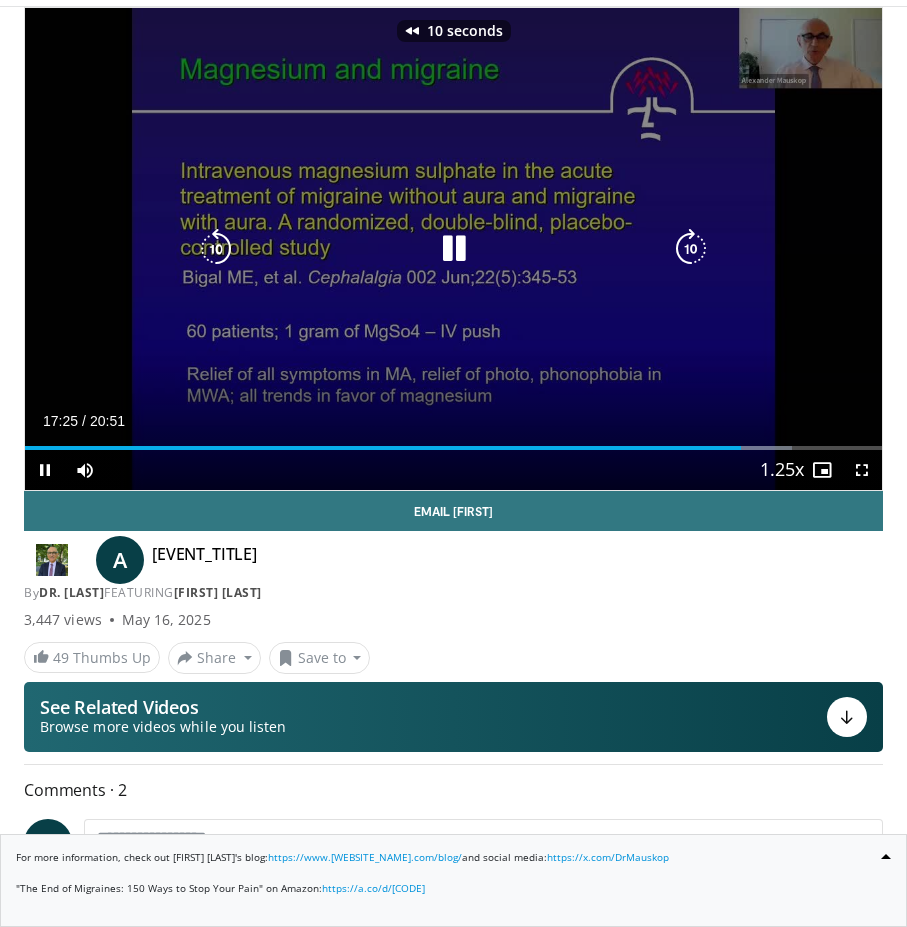 click at bounding box center [216, 249] 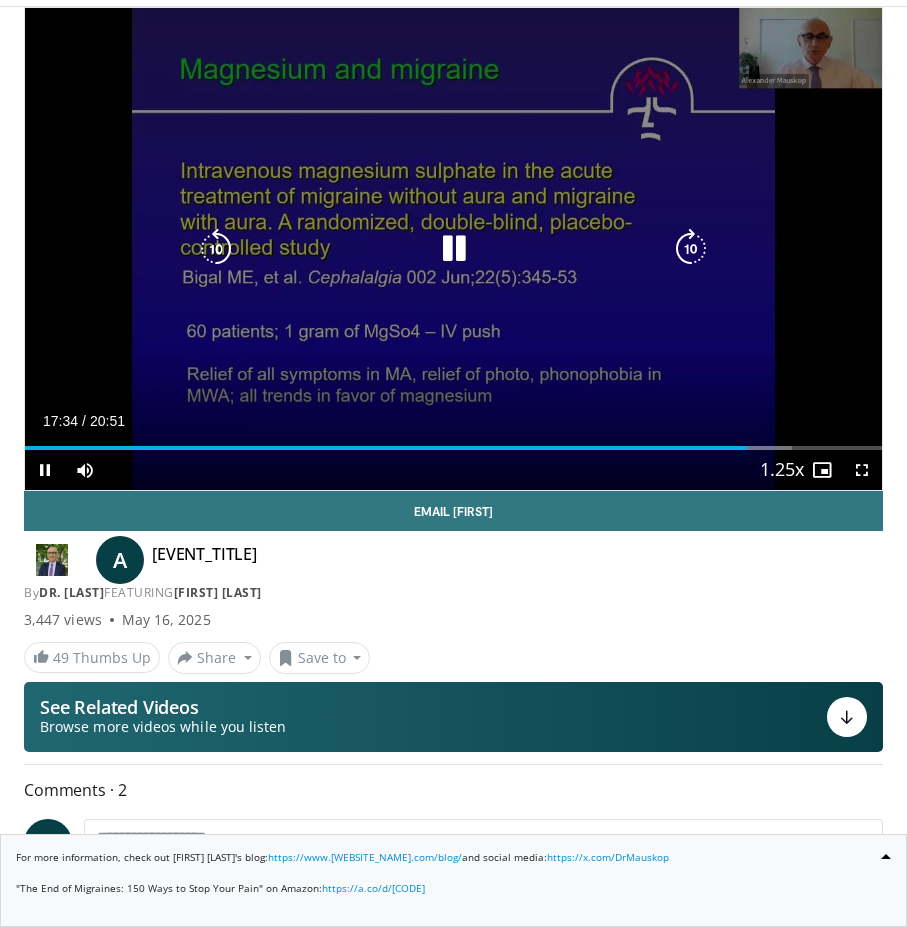 click at bounding box center [216, 249] 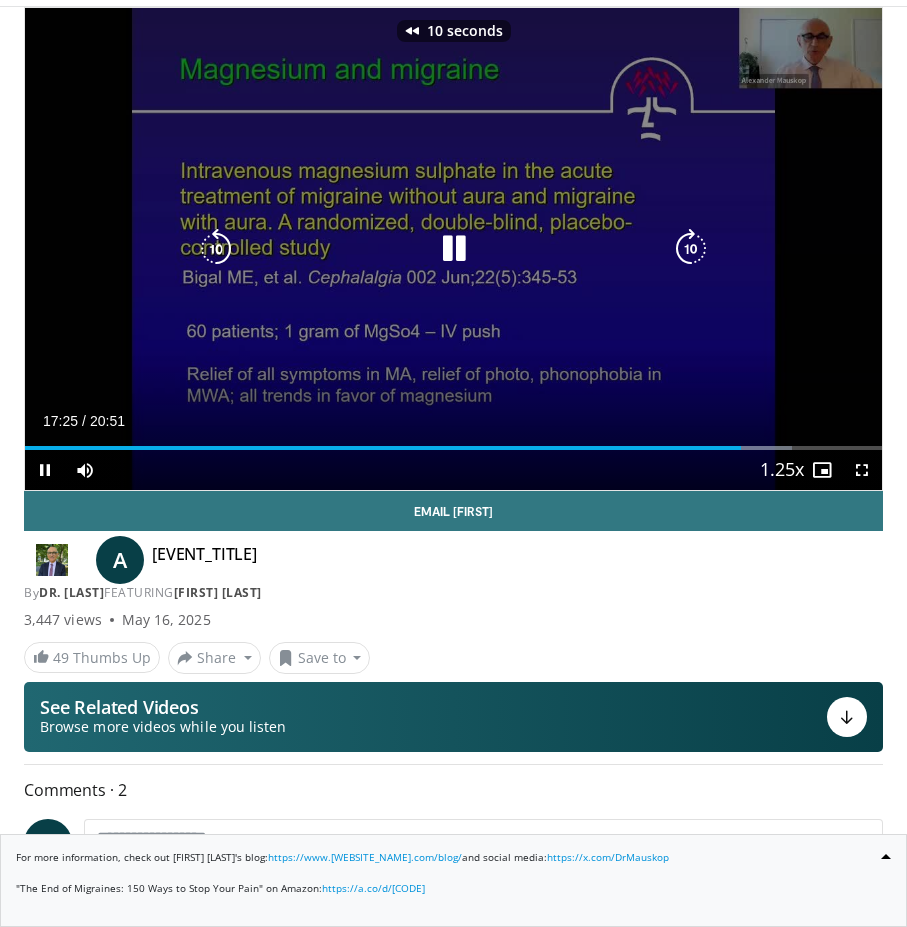 click at bounding box center (216, 249) 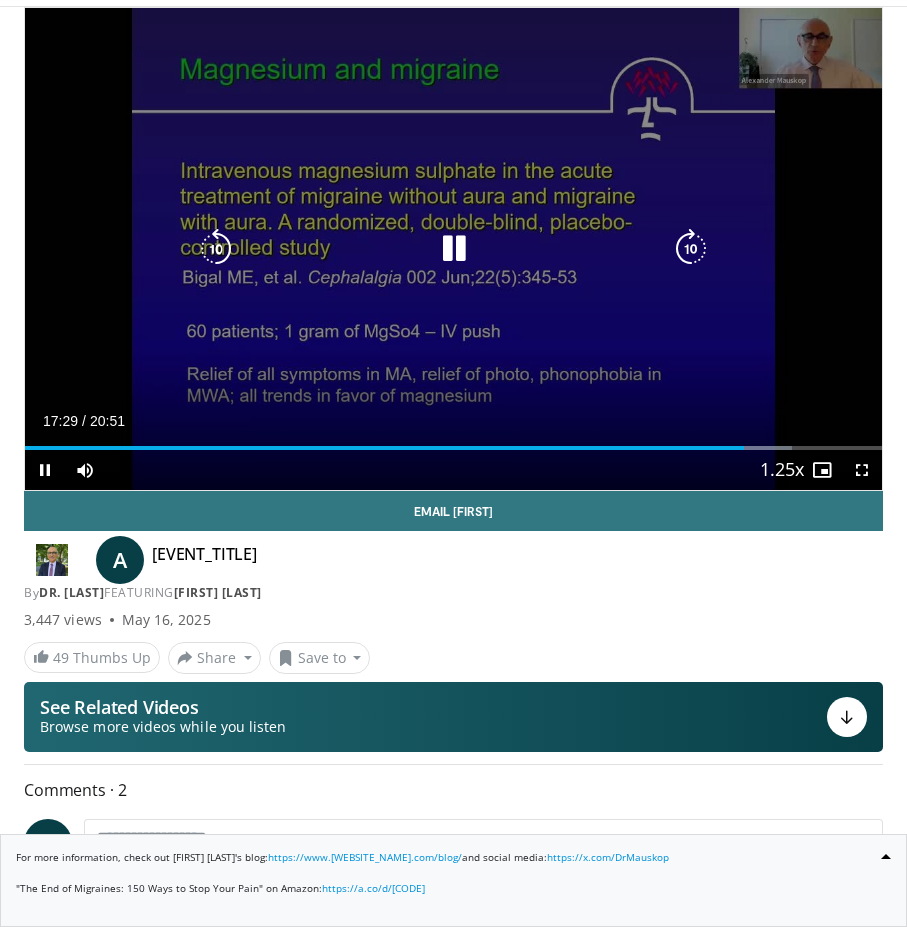 click at bounding box center (454, 249) 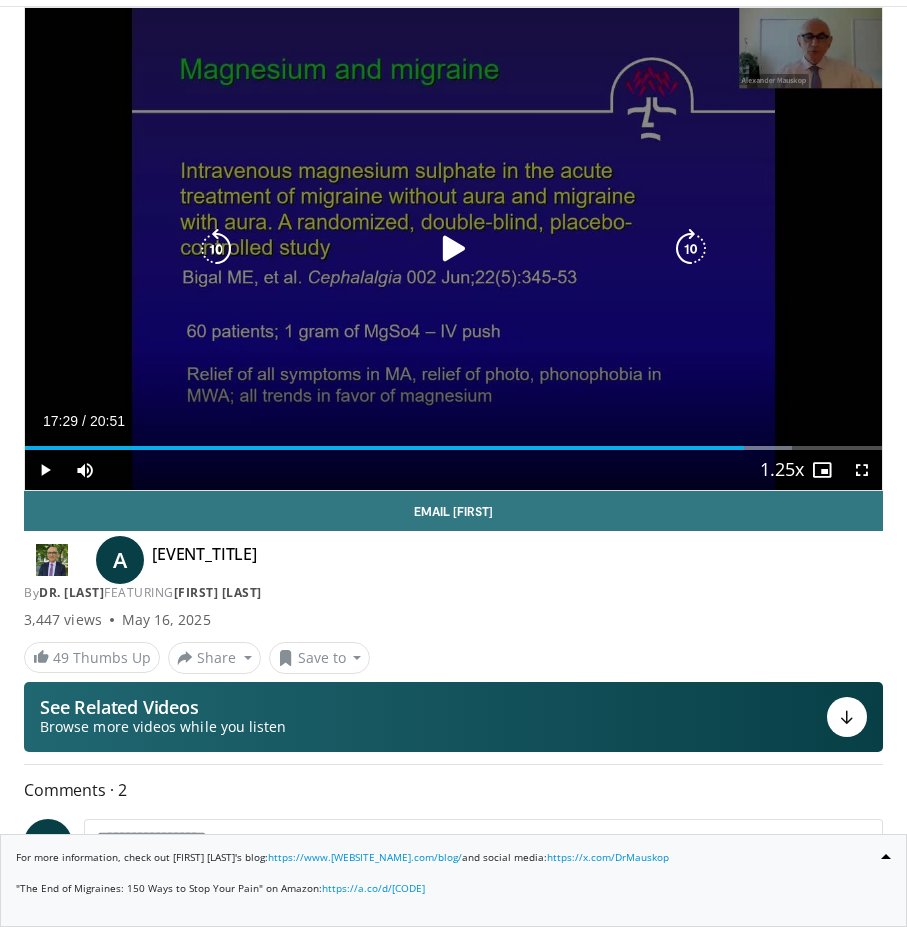click at bounding box center [454, 249] 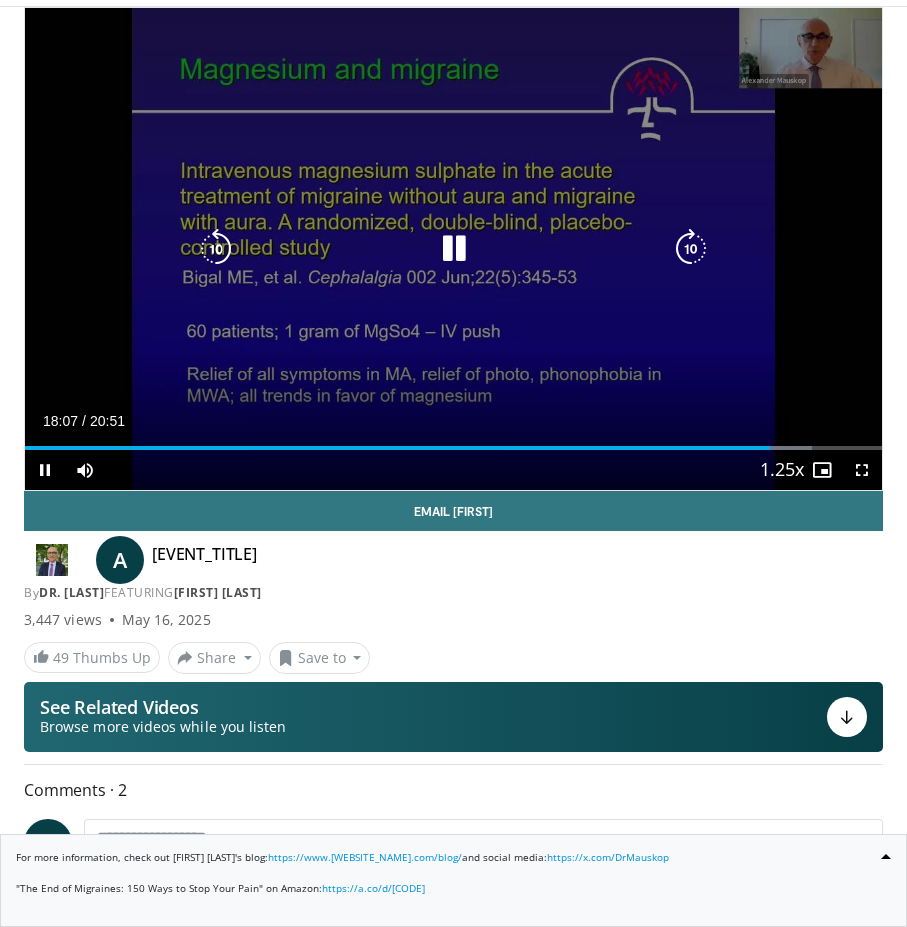 click at bounding box center (454, 249) 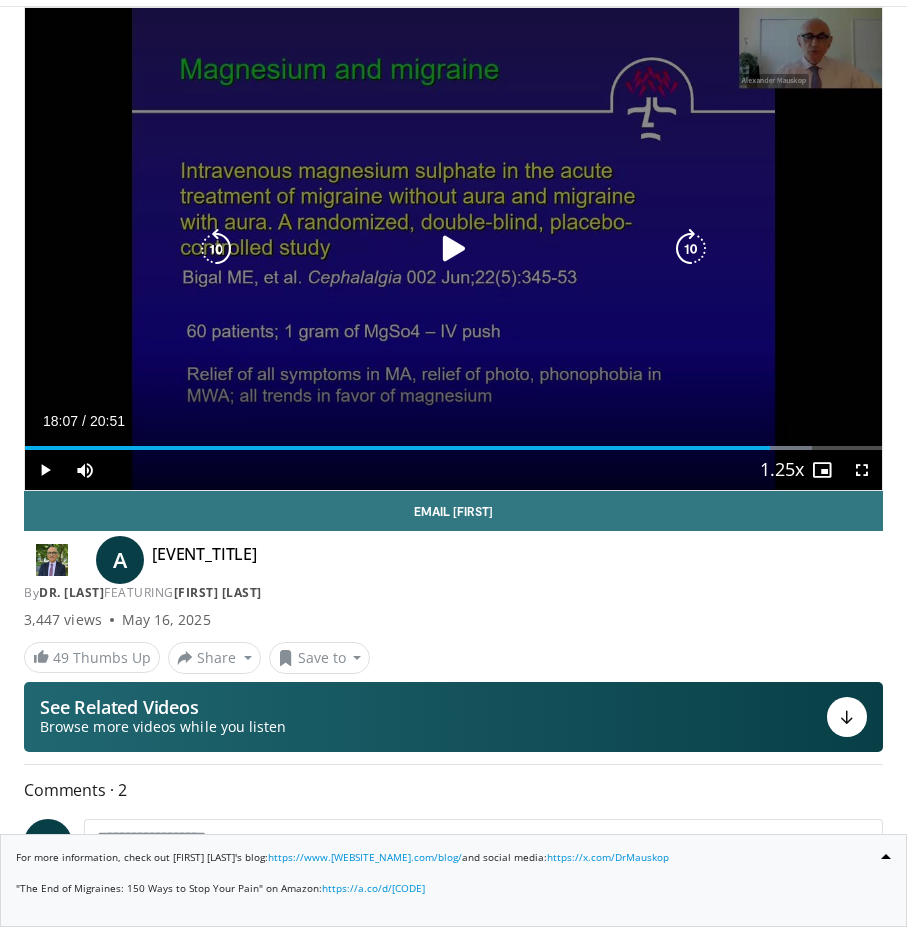 click at bounding box center [454, 249] 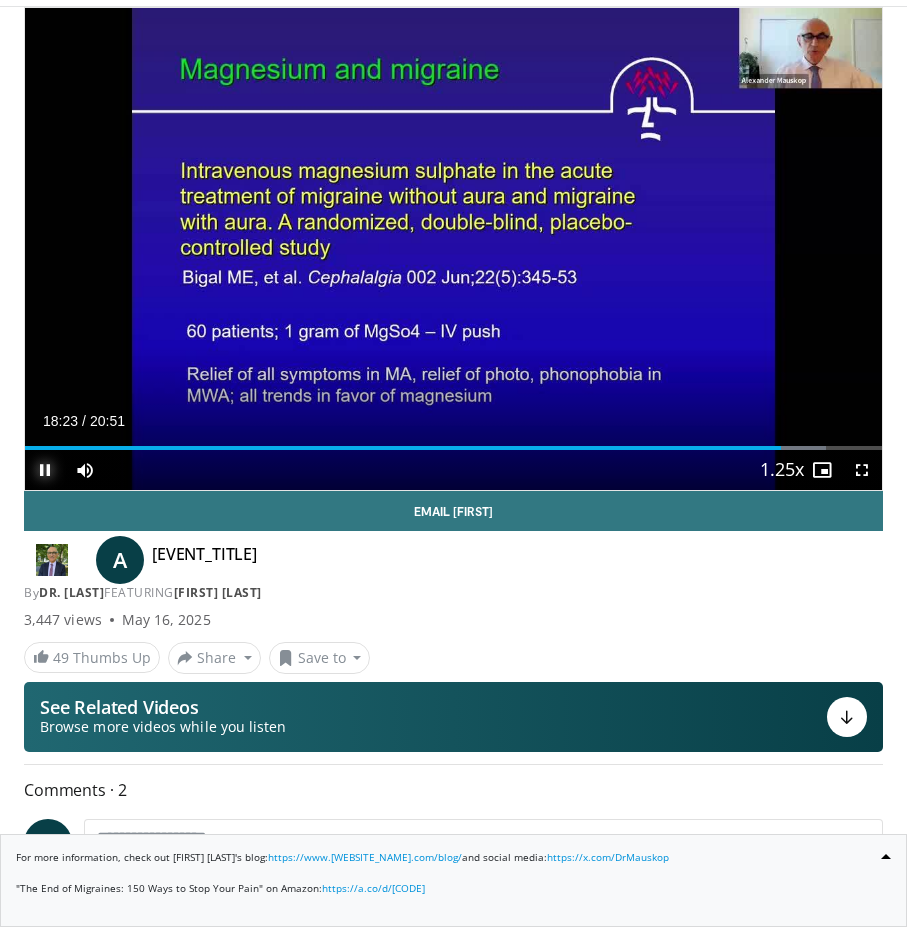 click at bounding box center (45, 470) 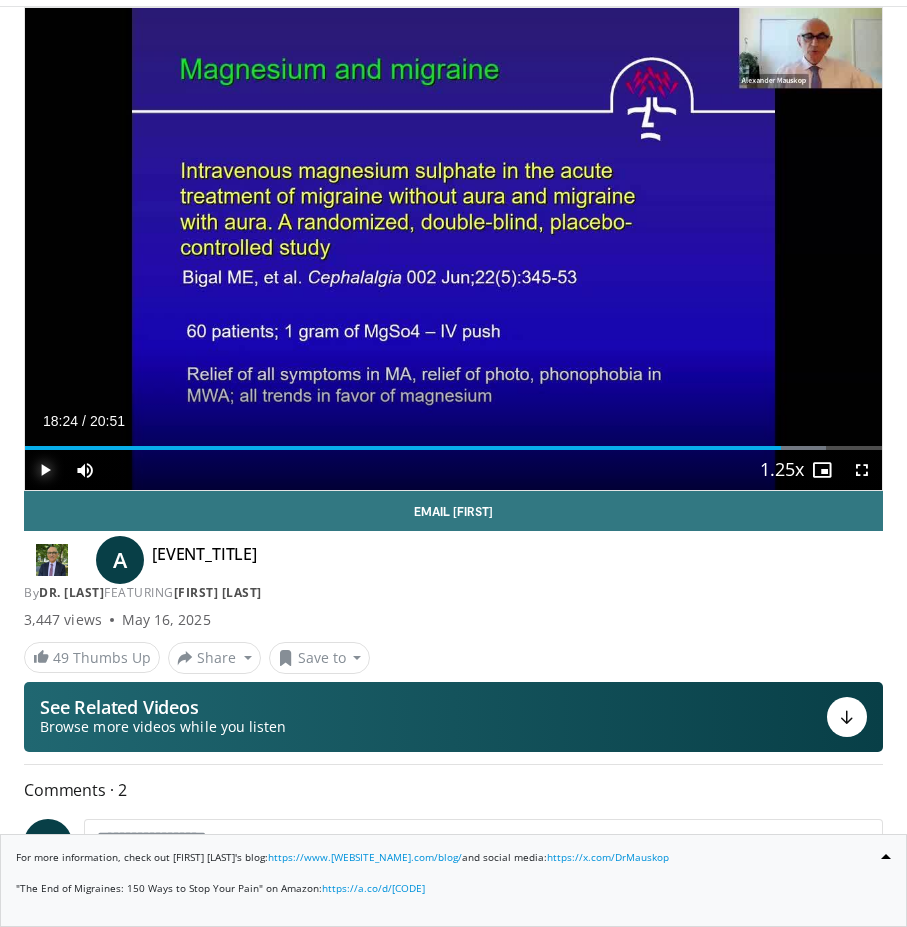 click at bounding box center [45, 470] 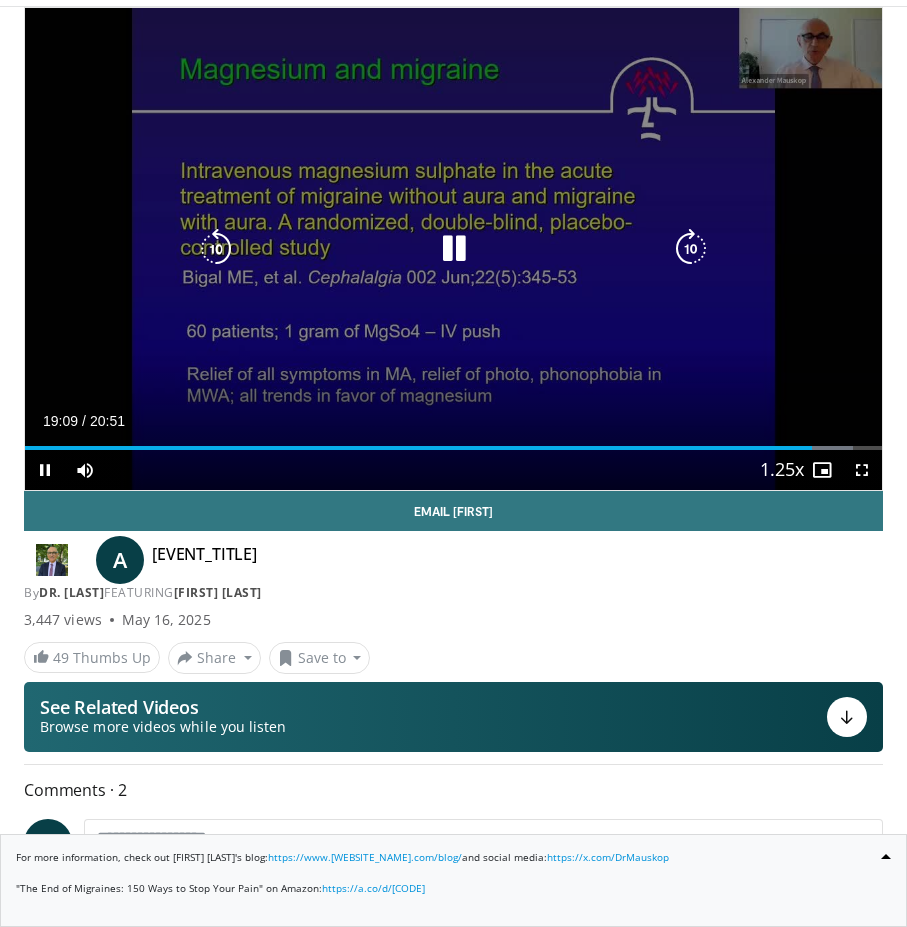 click at bounding box center (454, 249) 